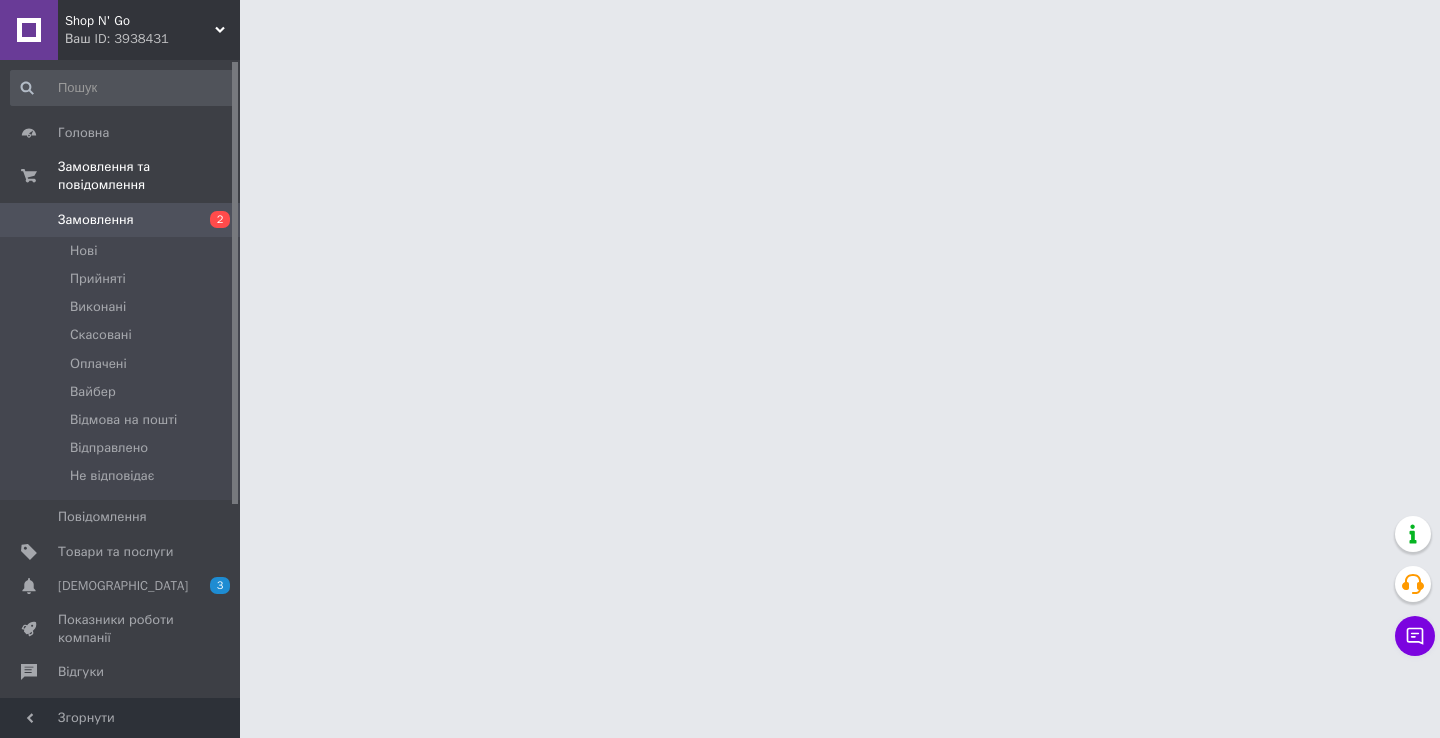 scroll, scrollTop: 0, scrollLeft: 0, axis: both 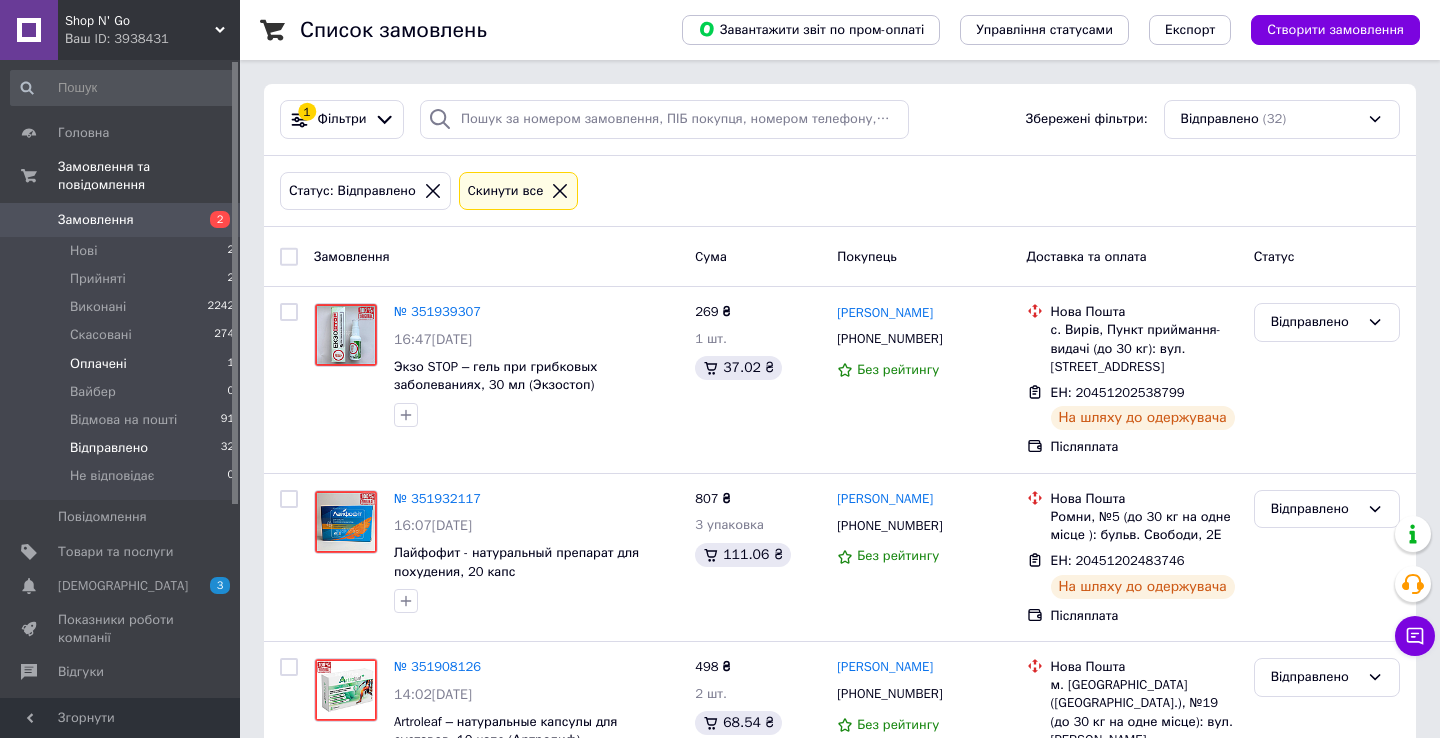 click on "Оплачені 1" at bounding box center [123, 364] 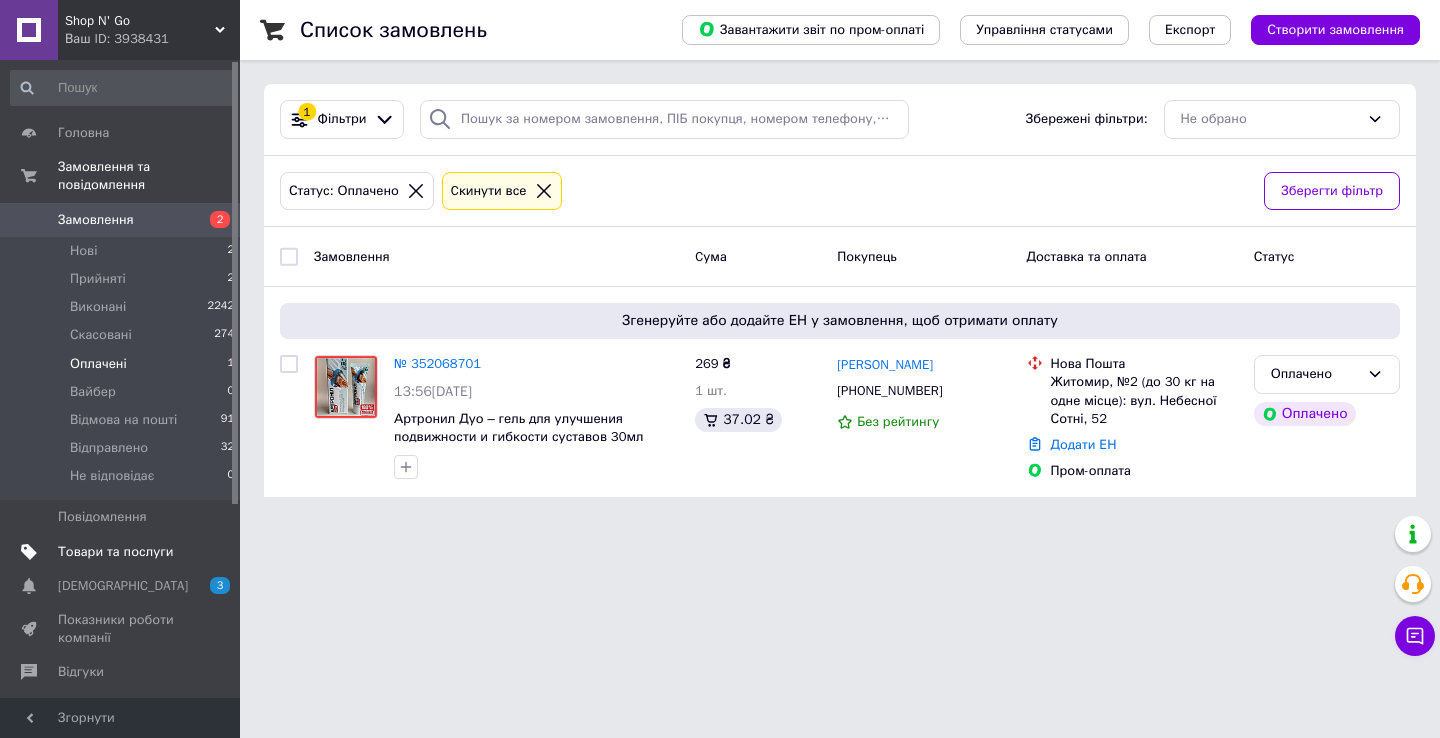 click on "Товари та послуги" at bounding box center [115, 552] 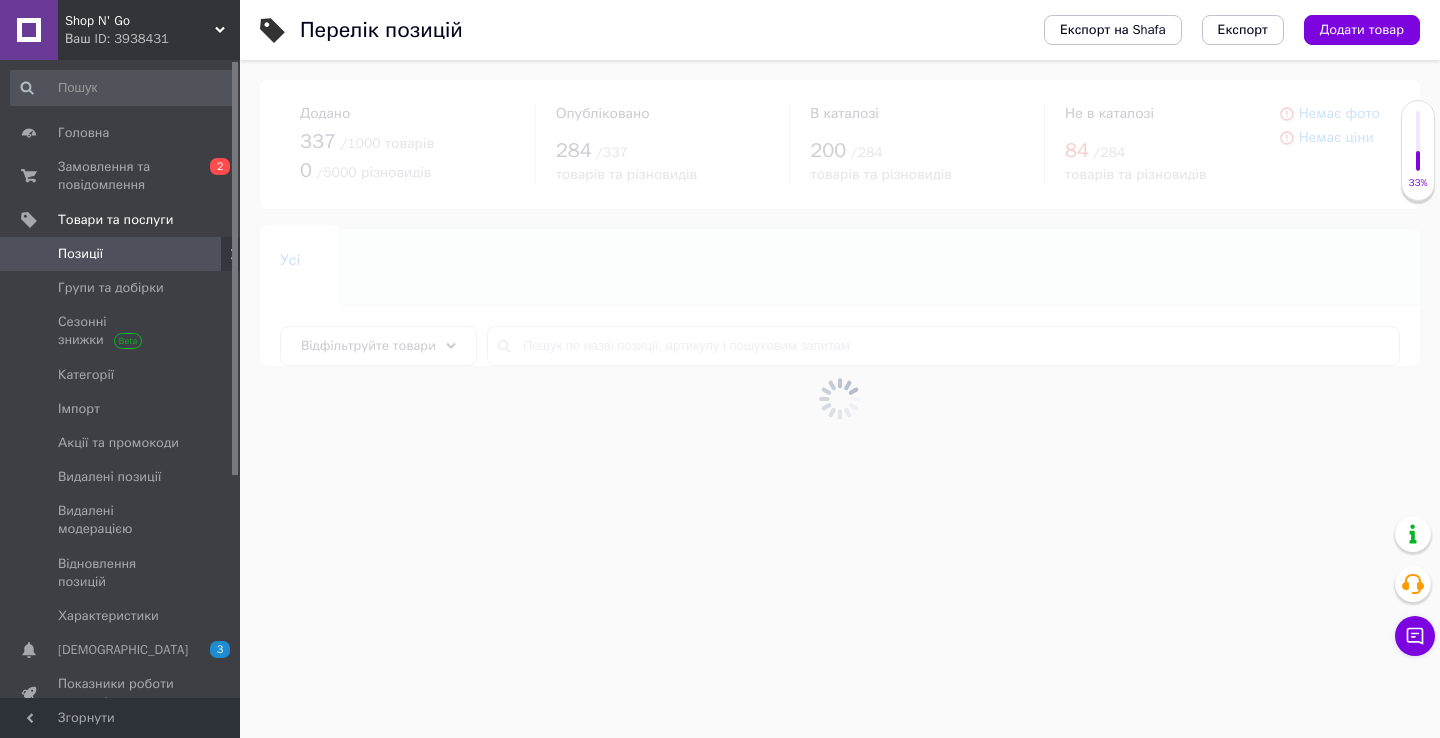 click at bounding box center [840, 399] 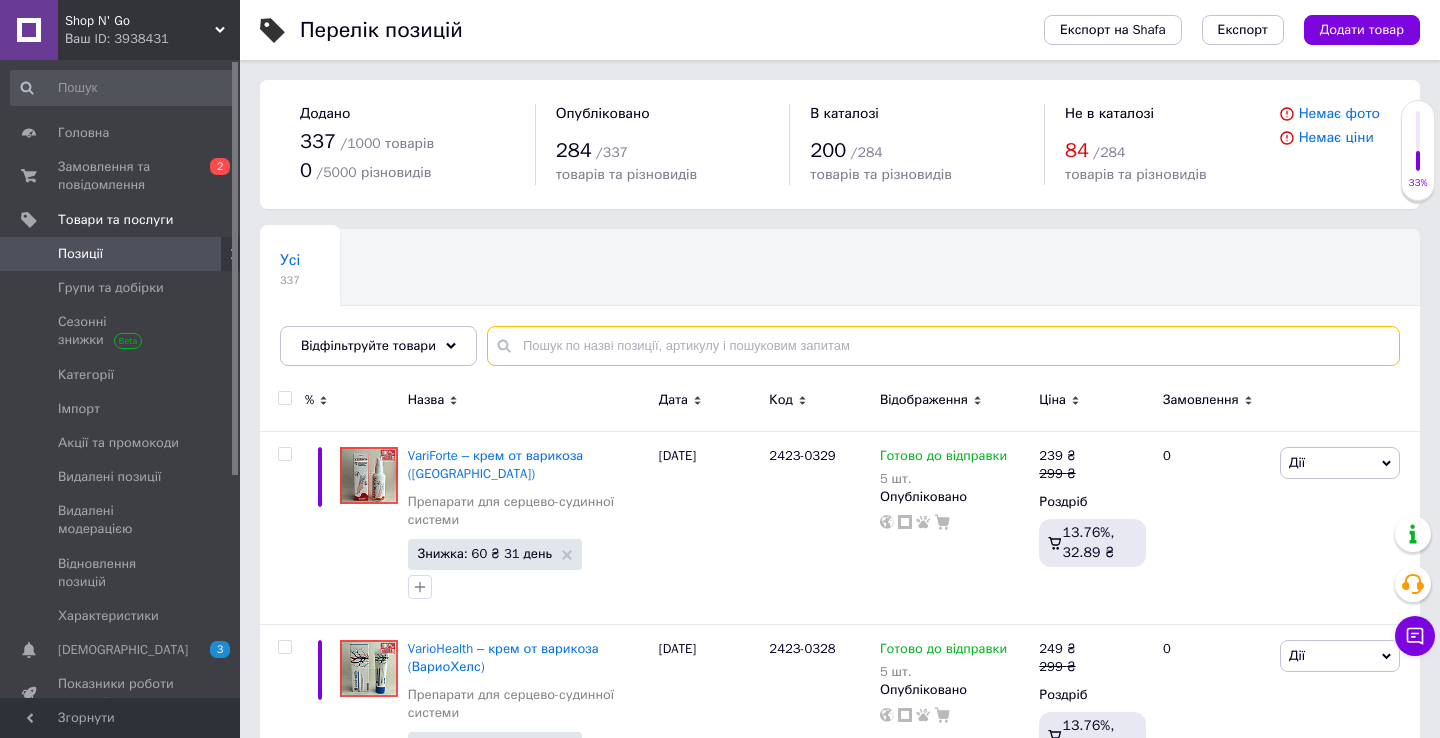 click at bounding box center (943, 346) 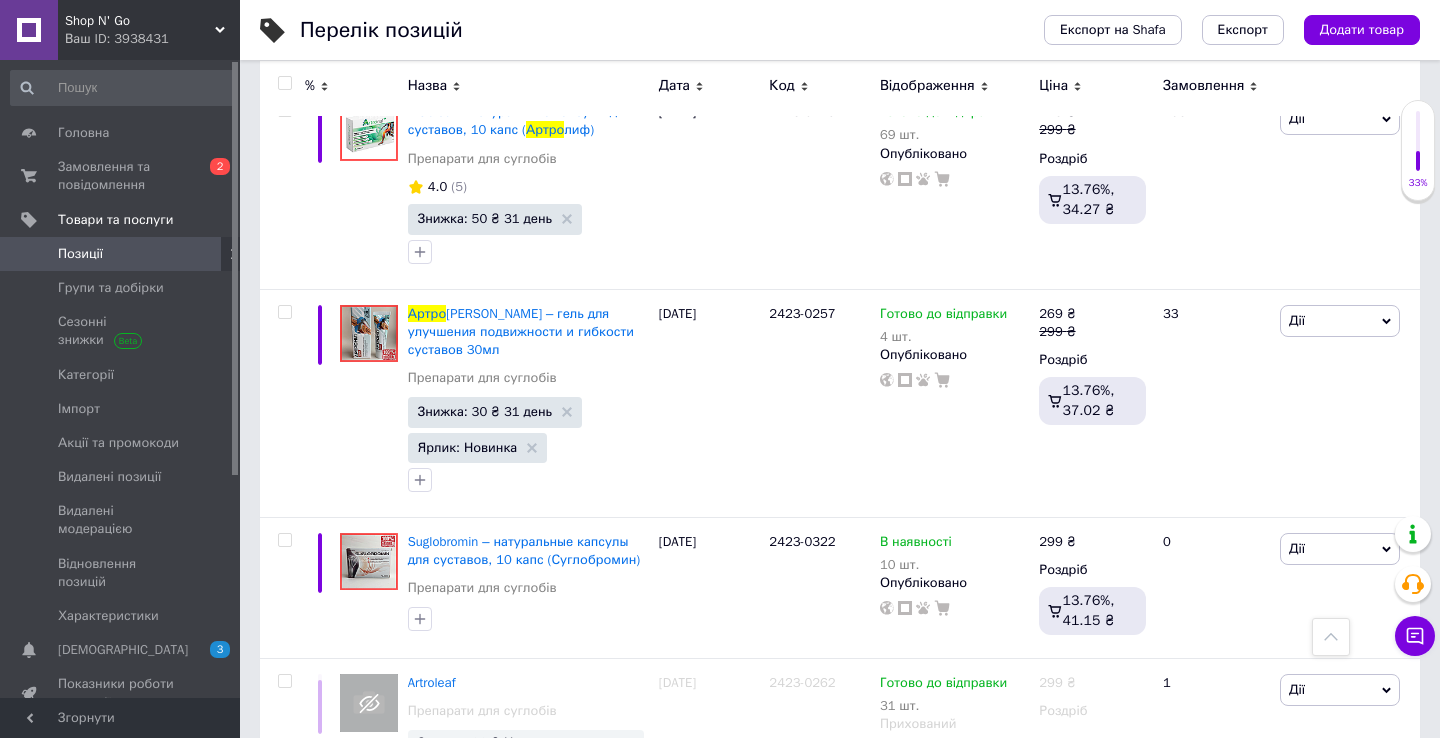 scroll, scrollTop: 2263, scrollLeft: 0, axis: vertical 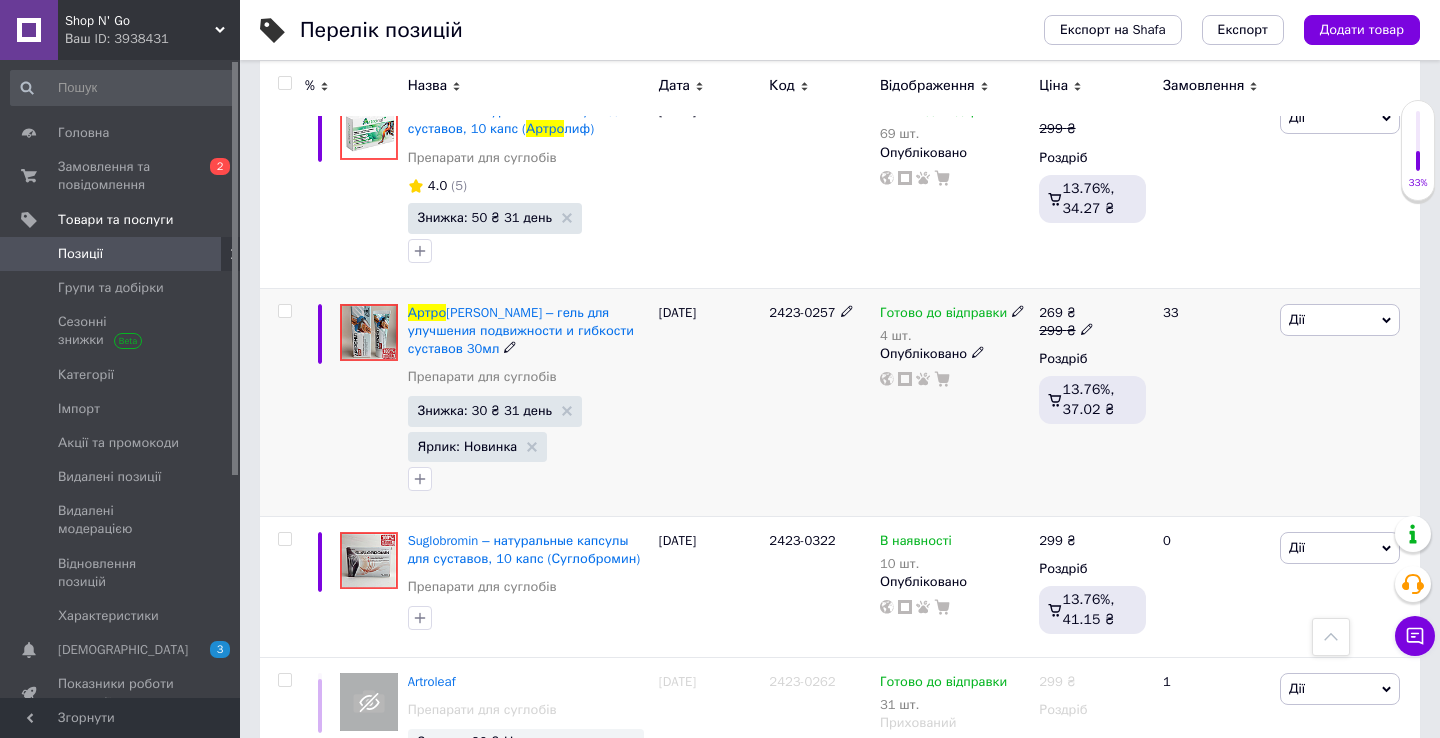 type on "артро" 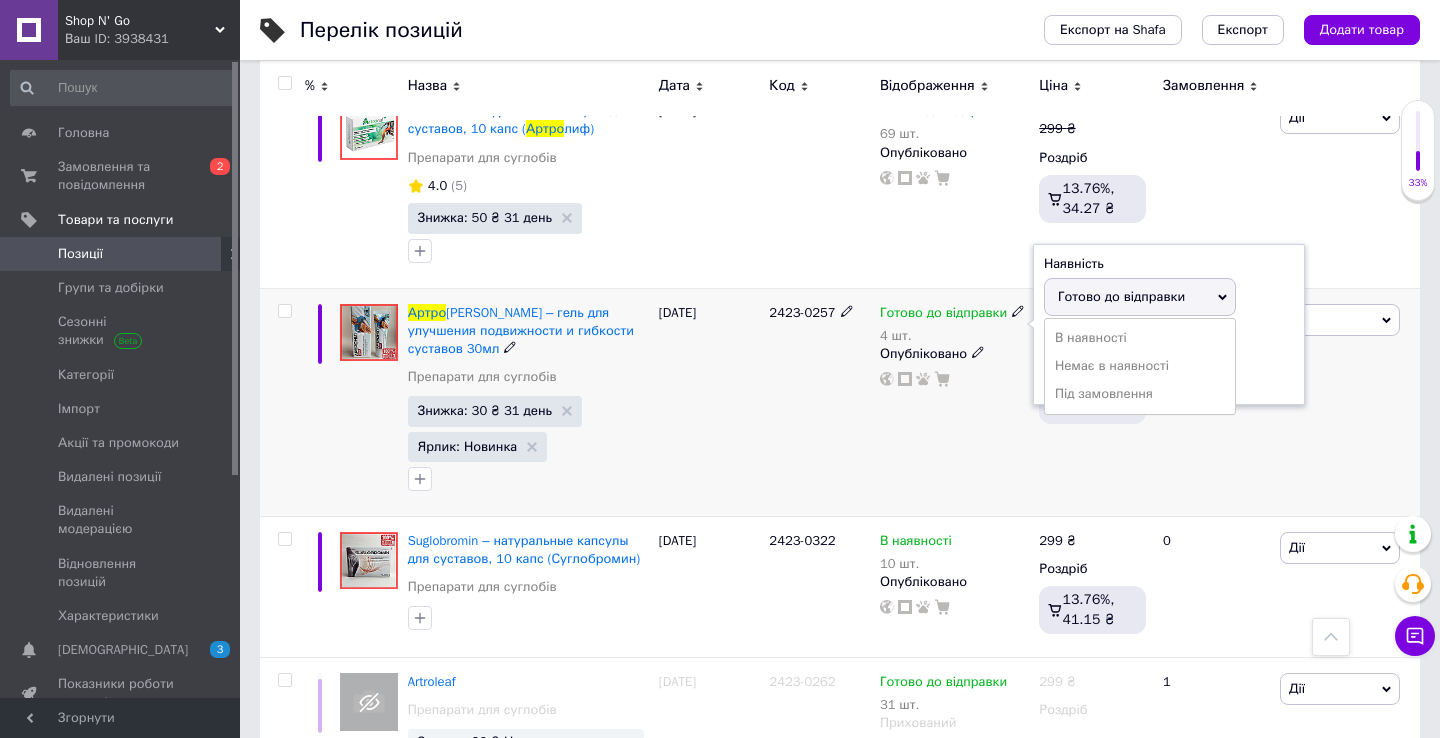 click on "Залишки 4 шт." at bounding box center (1169, 362) 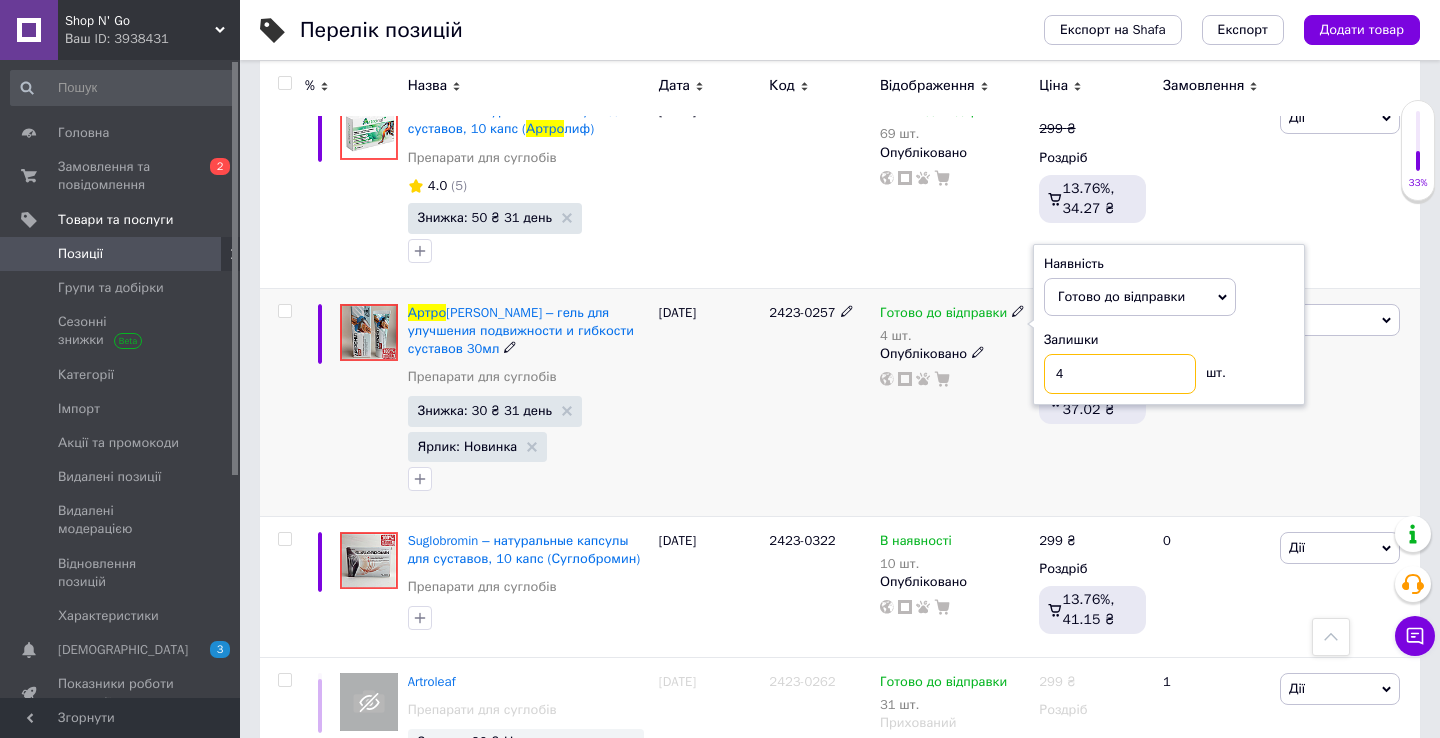 click on "4" at bounding box center (1120, 374) 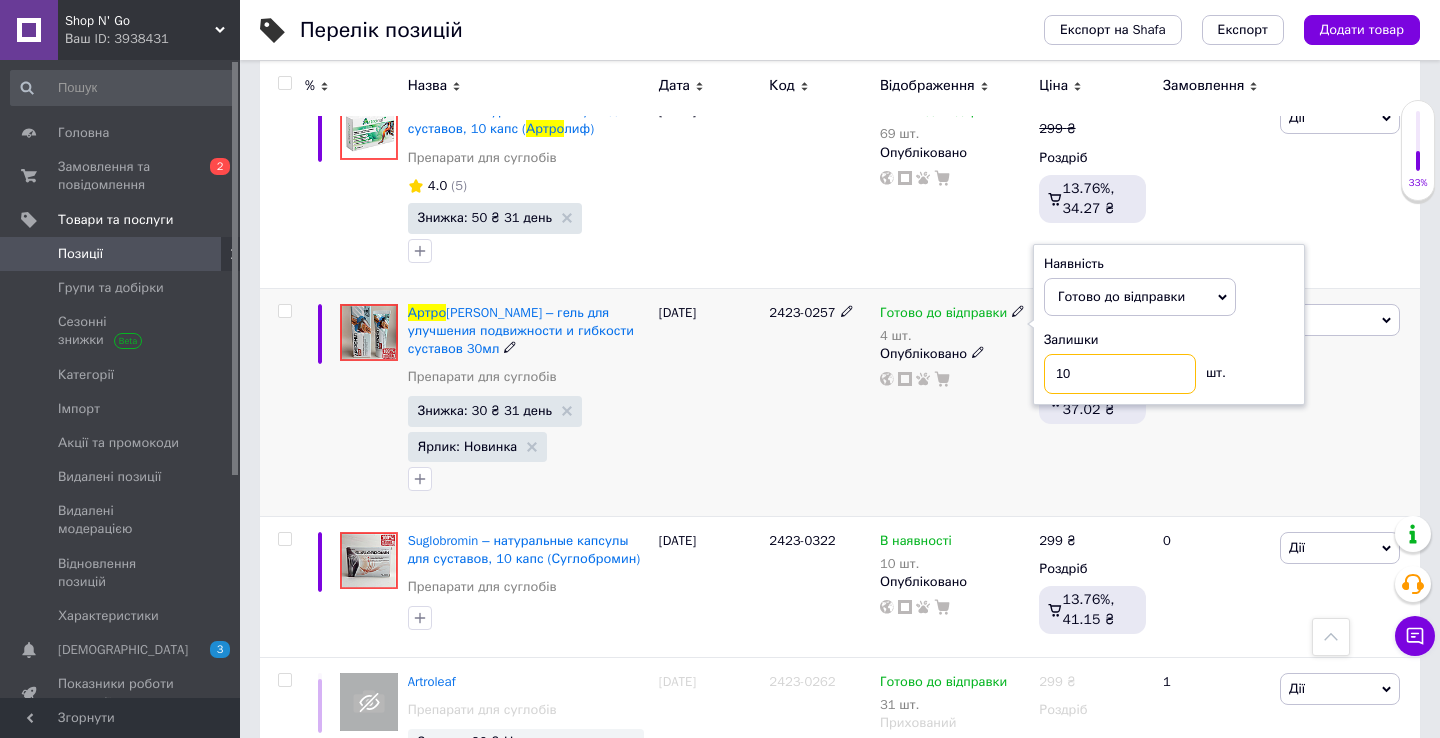 type on "10" 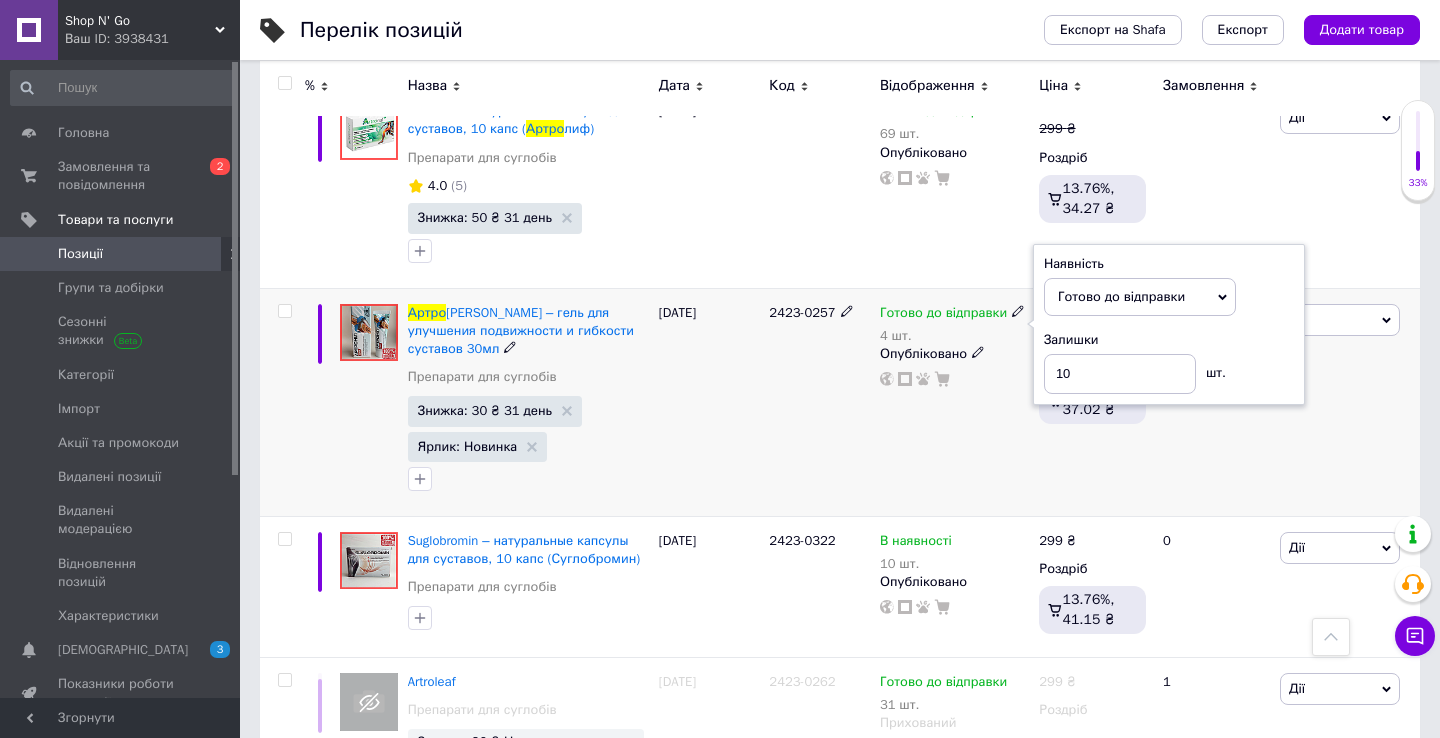 click on "2423-0257" at bounding box center (819, 402) 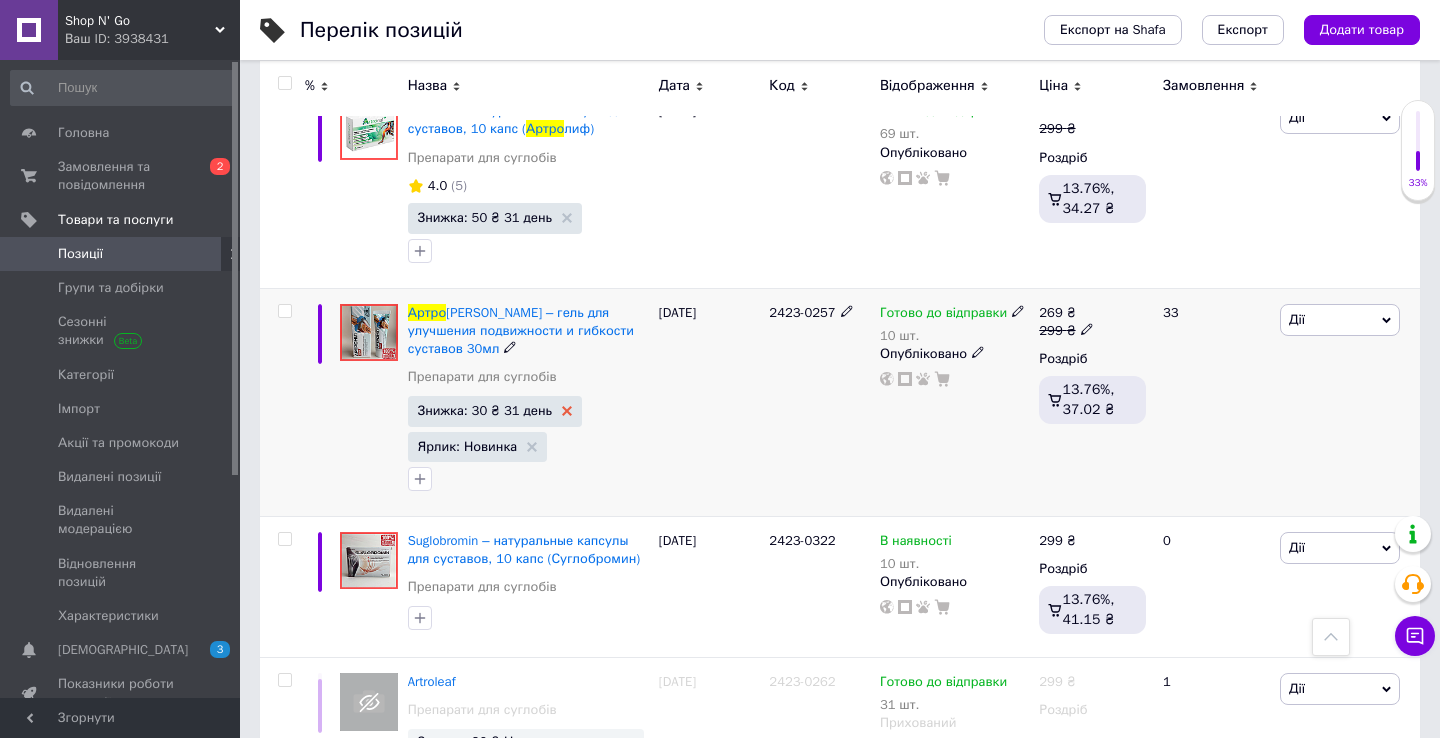 click 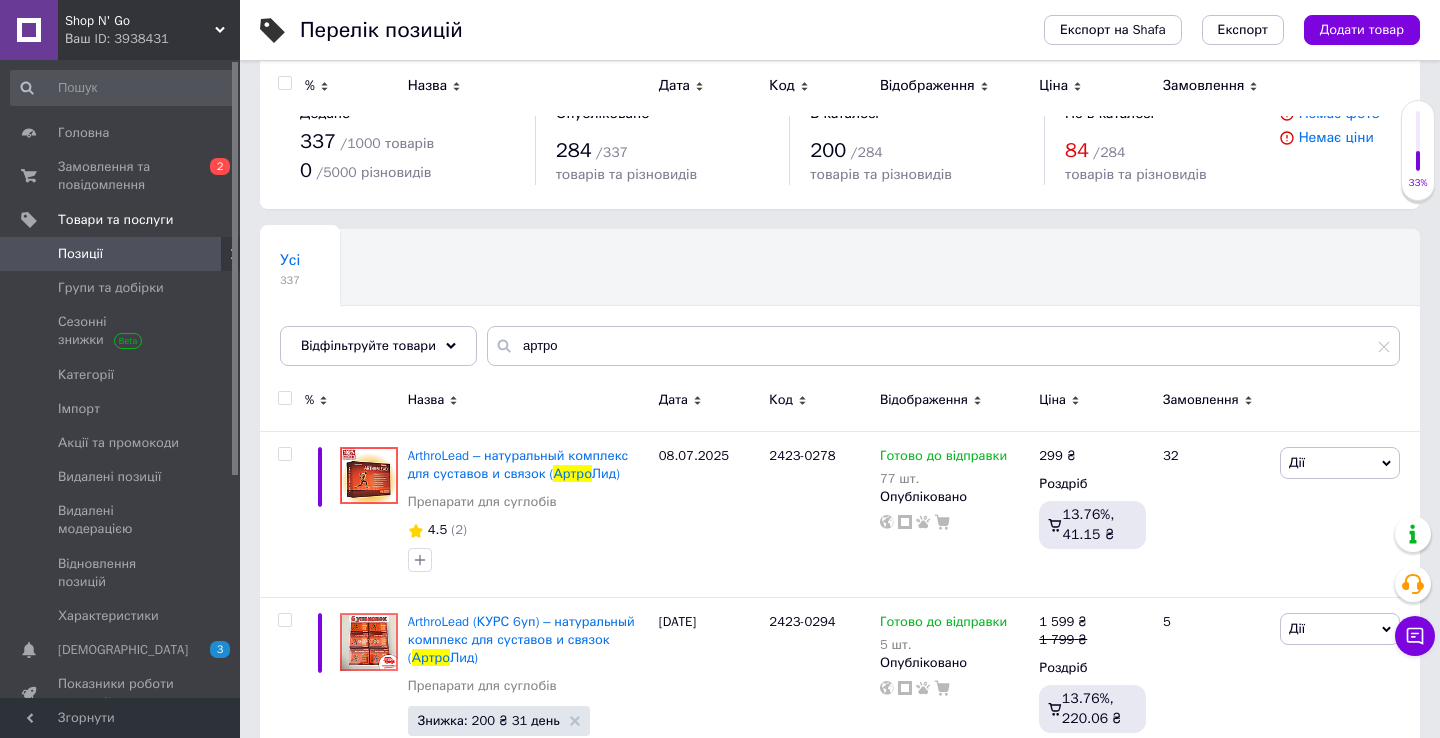 scroll, scrollTop: 0, scrollLeft: 0, axis: both 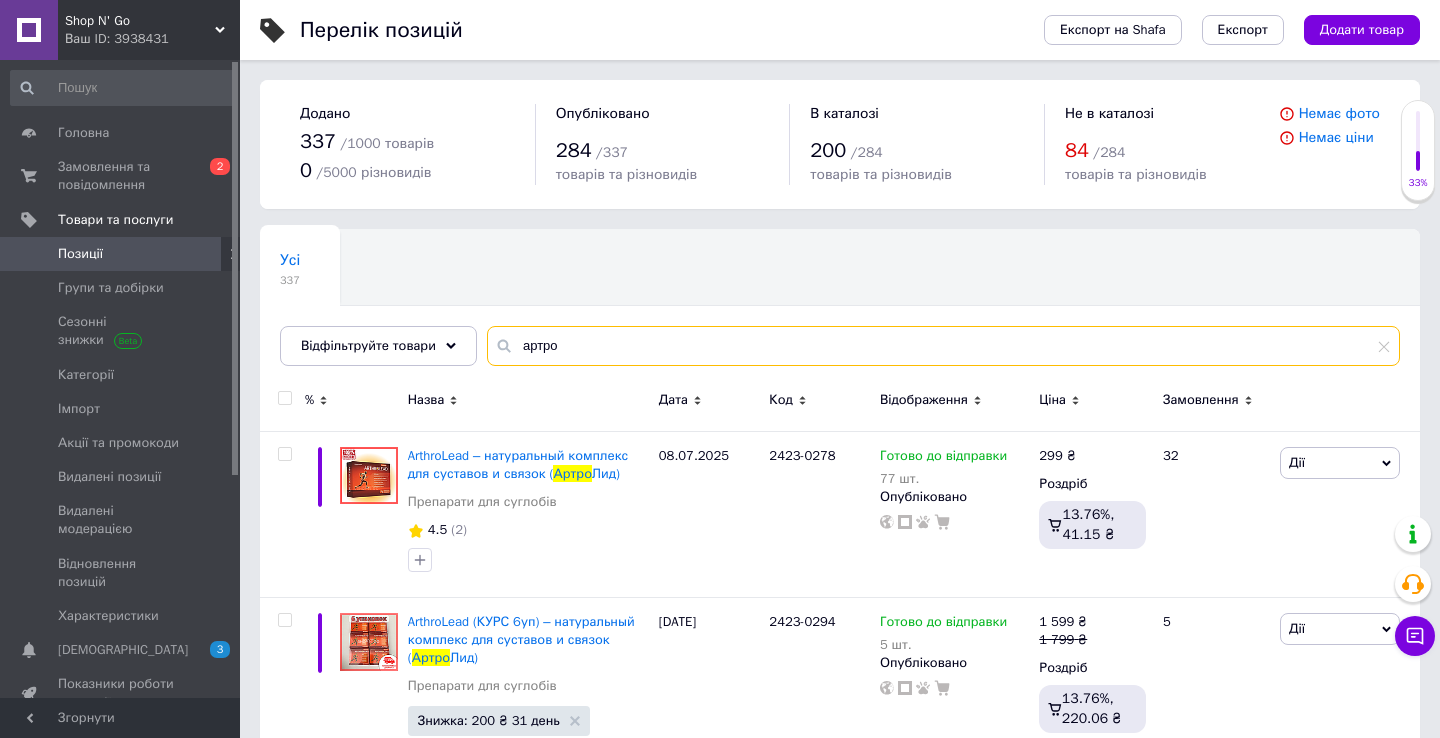 click on "артро" at bounding box center [943, 346] 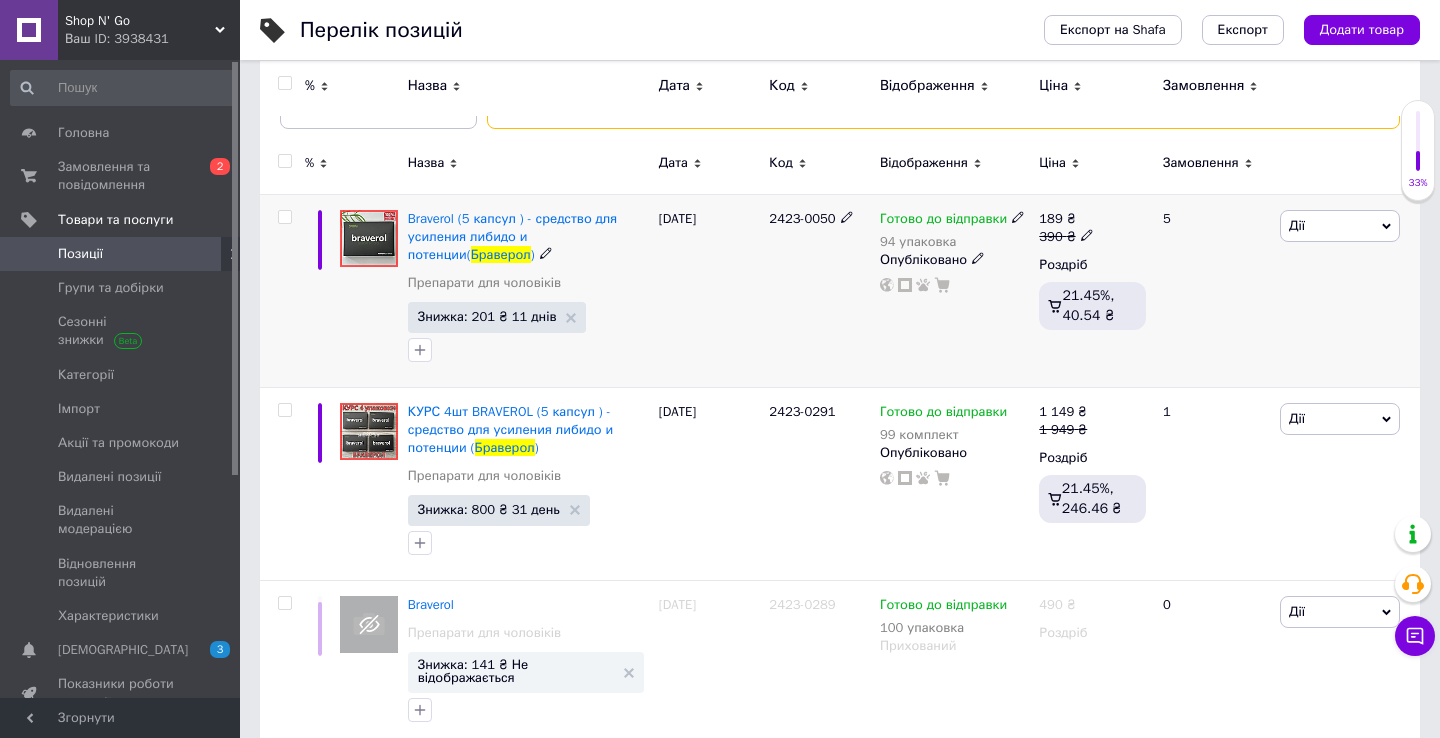 scroll, scrollTop: 215, scrollLeft: 0, axis: vertical 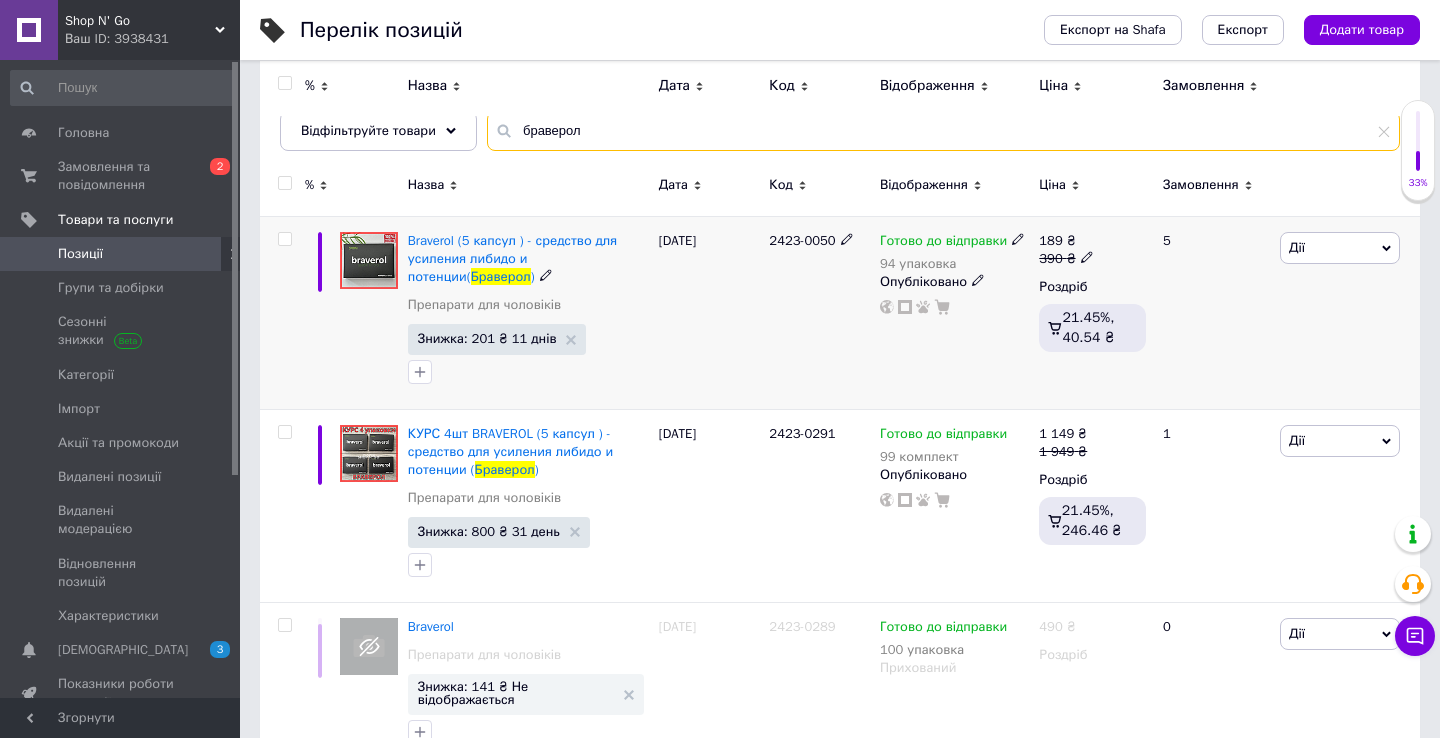 type on "браверол" 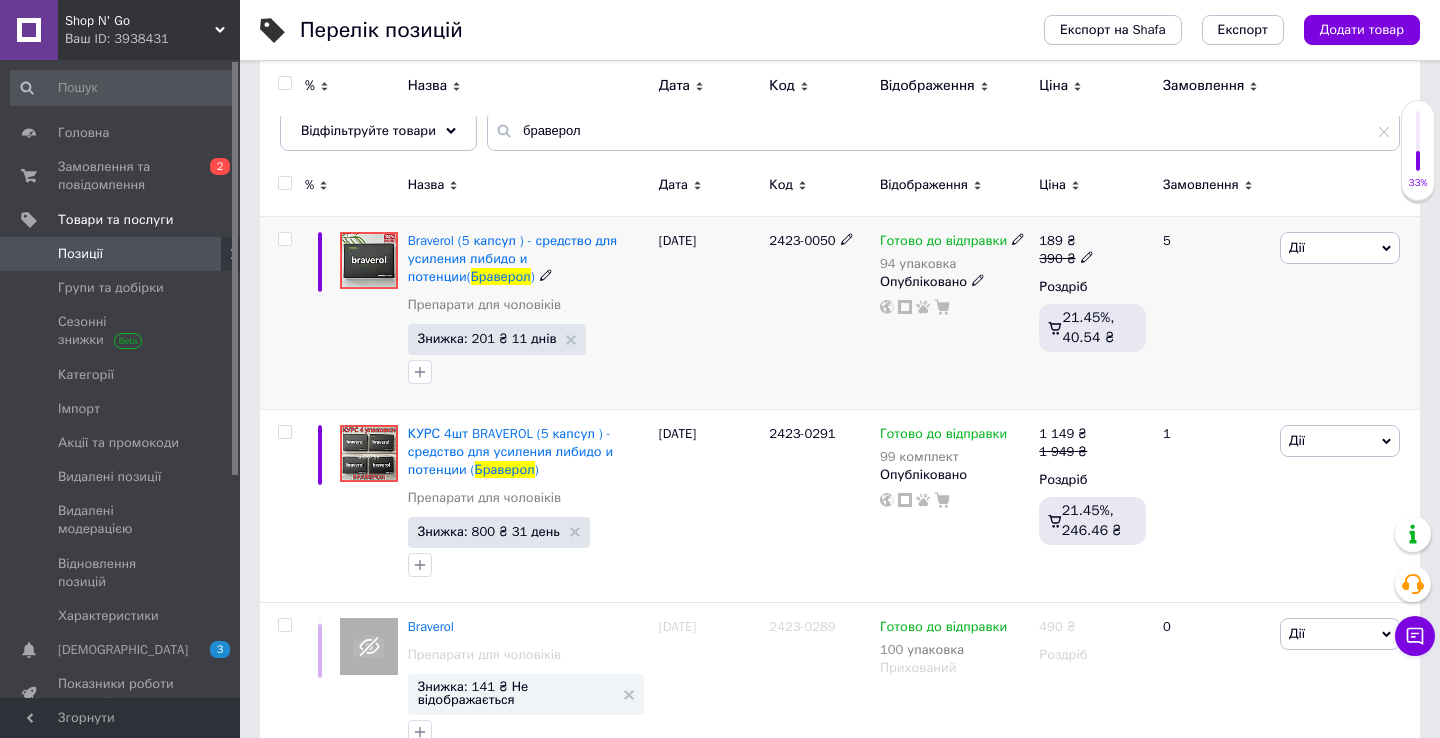 click 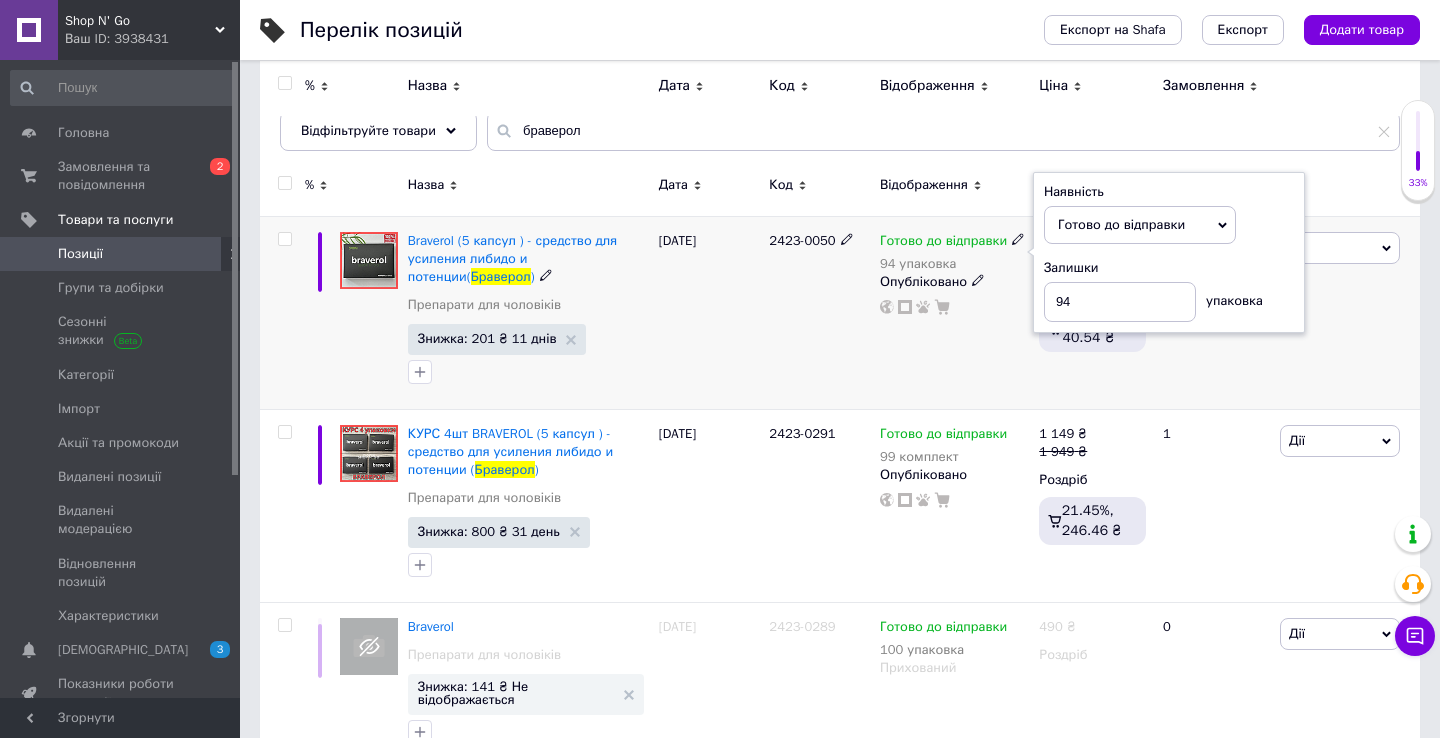 click on "2423-0050" at bounding box center (819, 312) 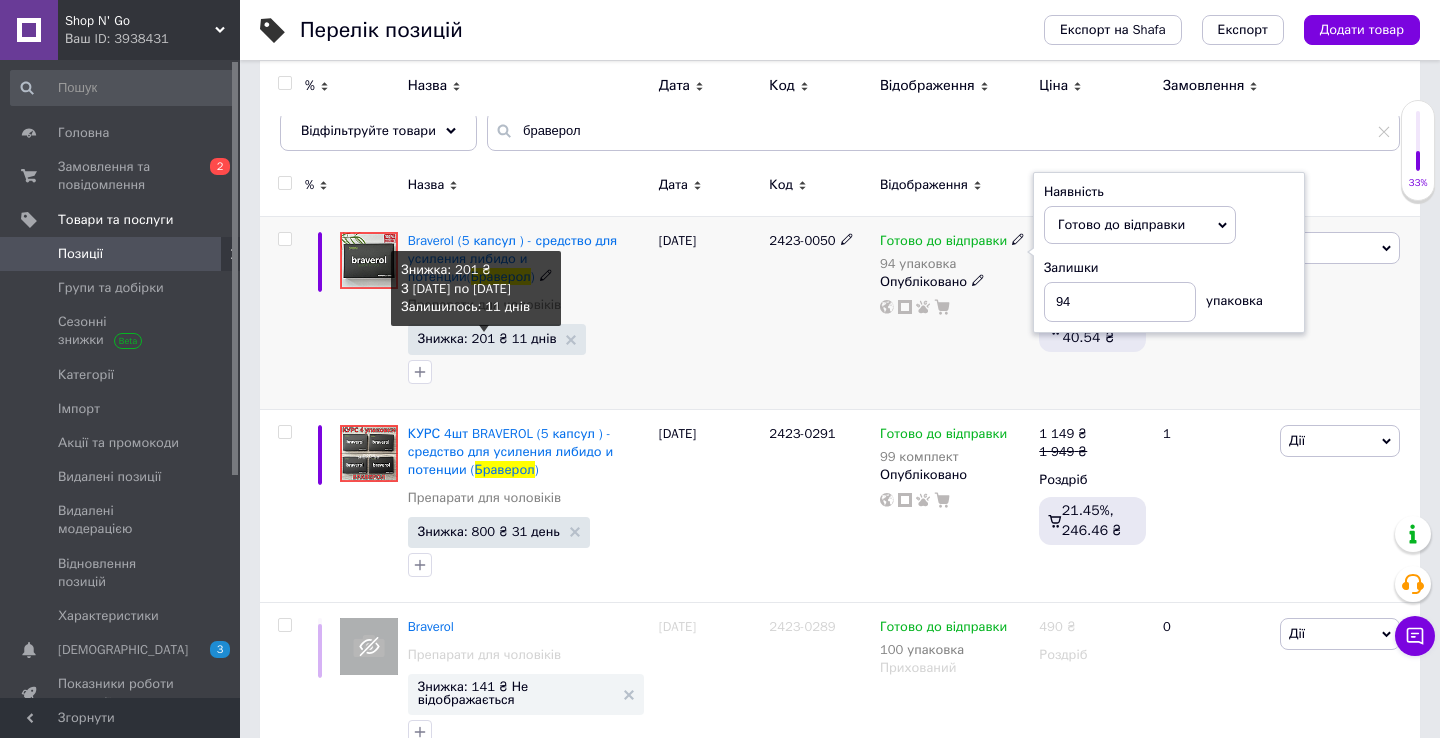 click on "Знижка: 201 ₴ 11 днів" at bounding box center (487, 338) 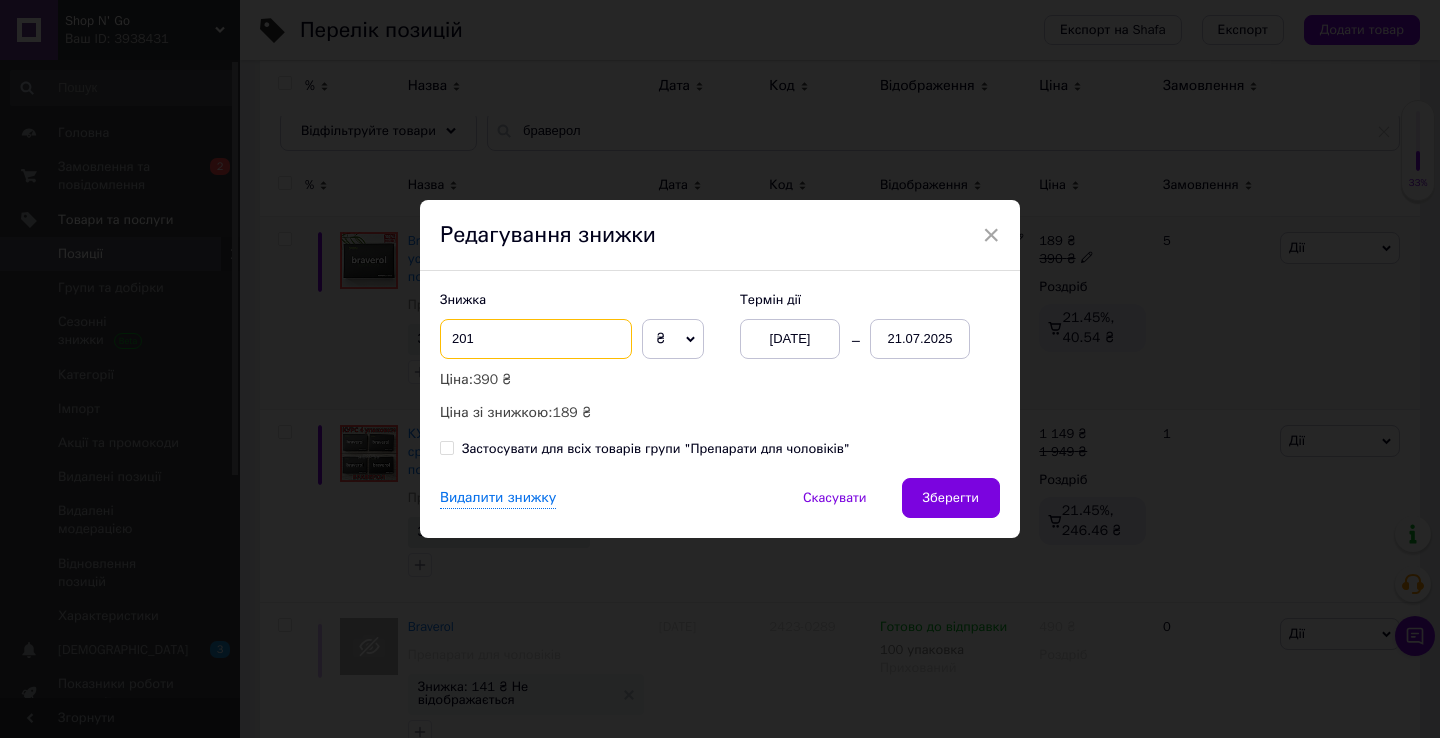 click on "201" at bounding box center [536, 339] 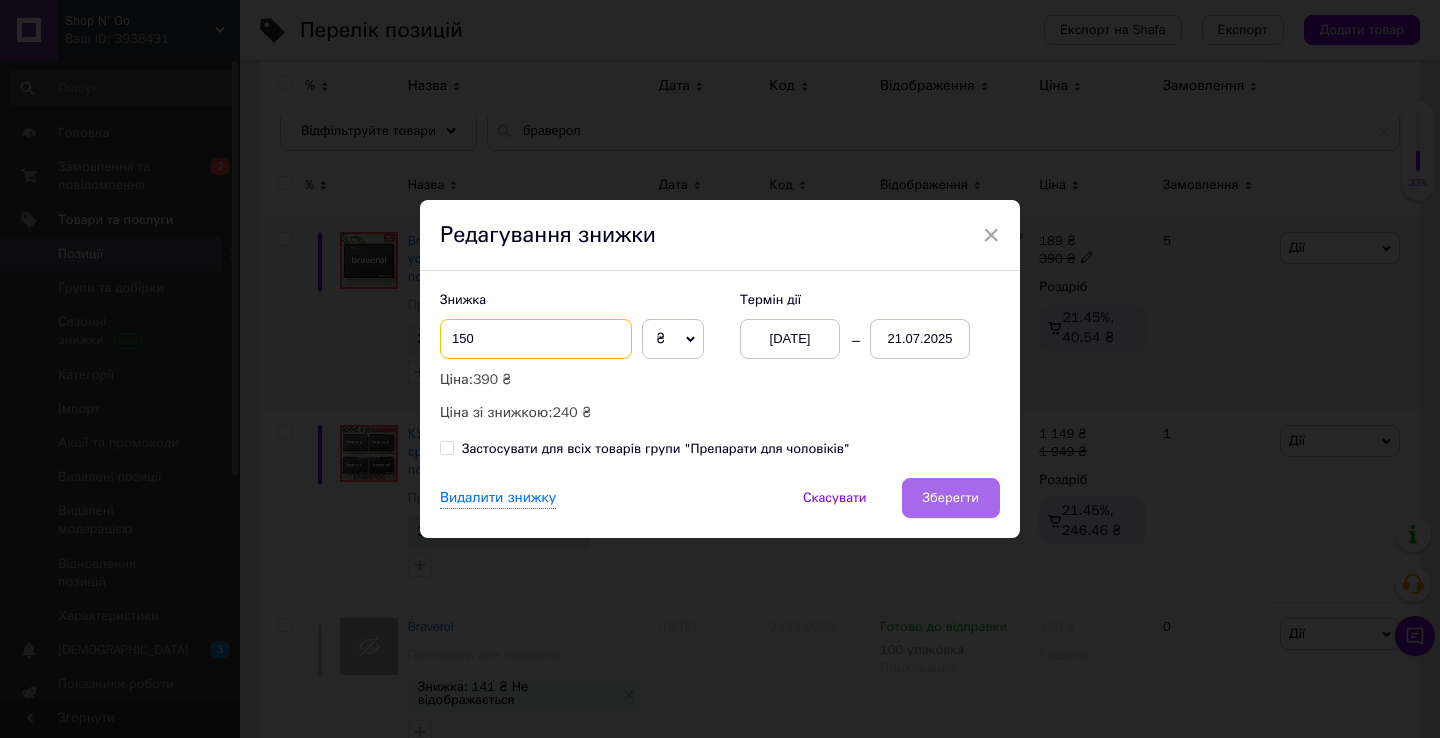 type on "150" 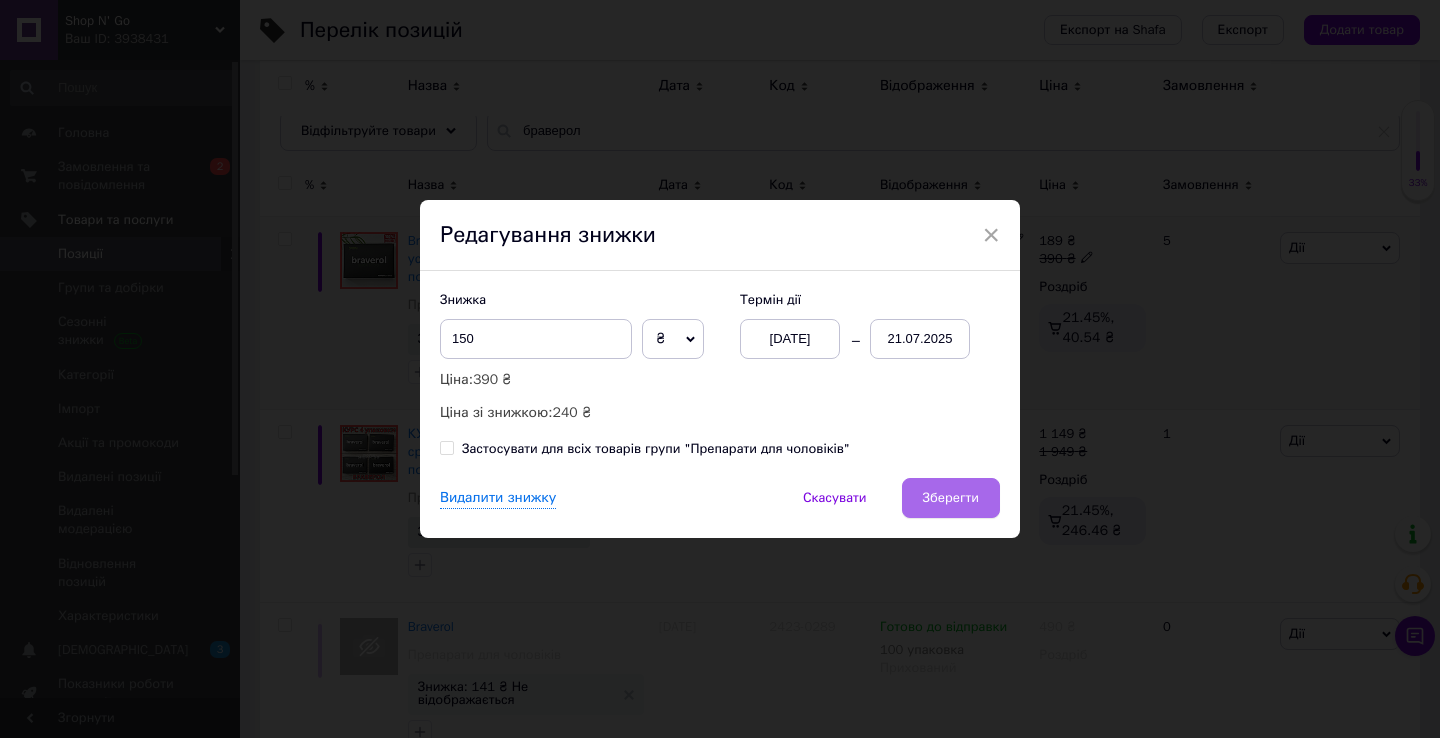 click on "Зберегти" at bounding box center (951, 498) 